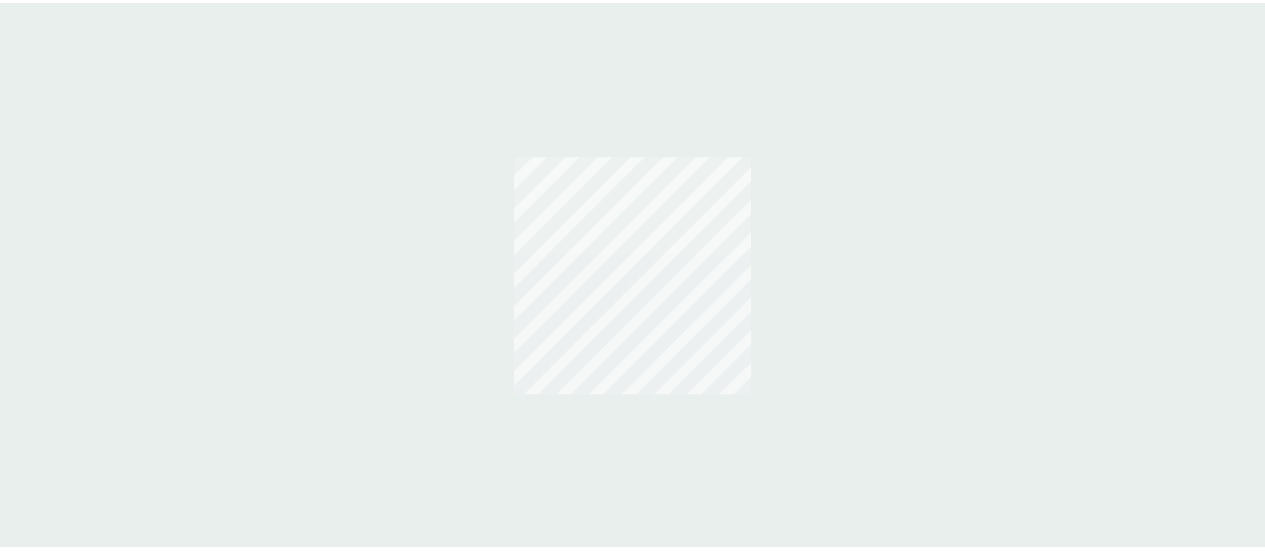 scroll, scrollTop: 0, scrollLeft: 0, axis: both 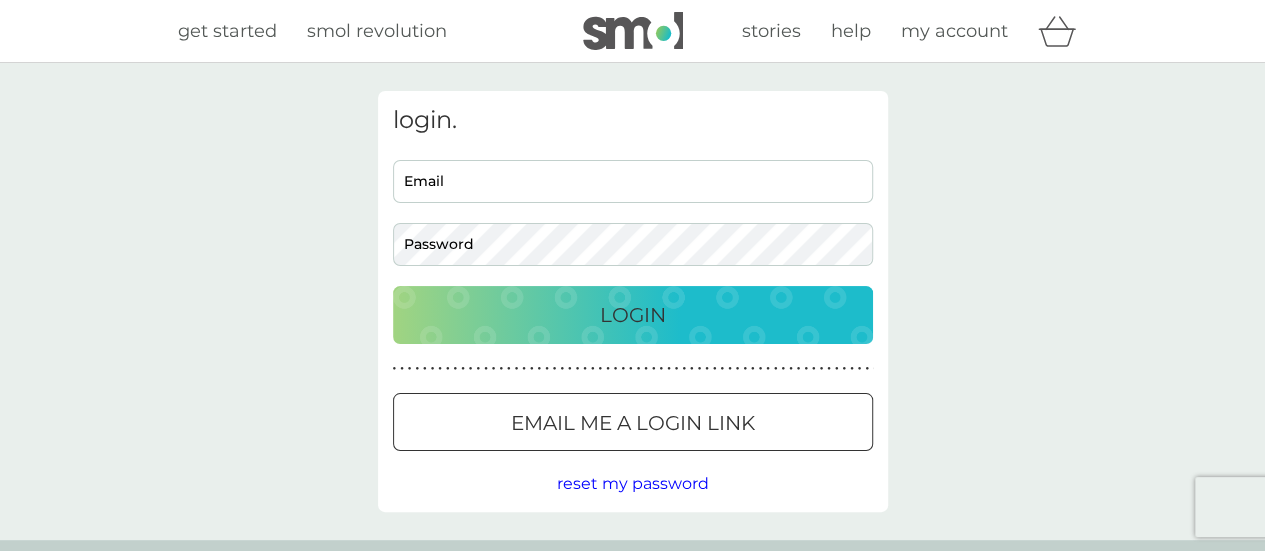type on "author.lauragreenwood@gmail.com" 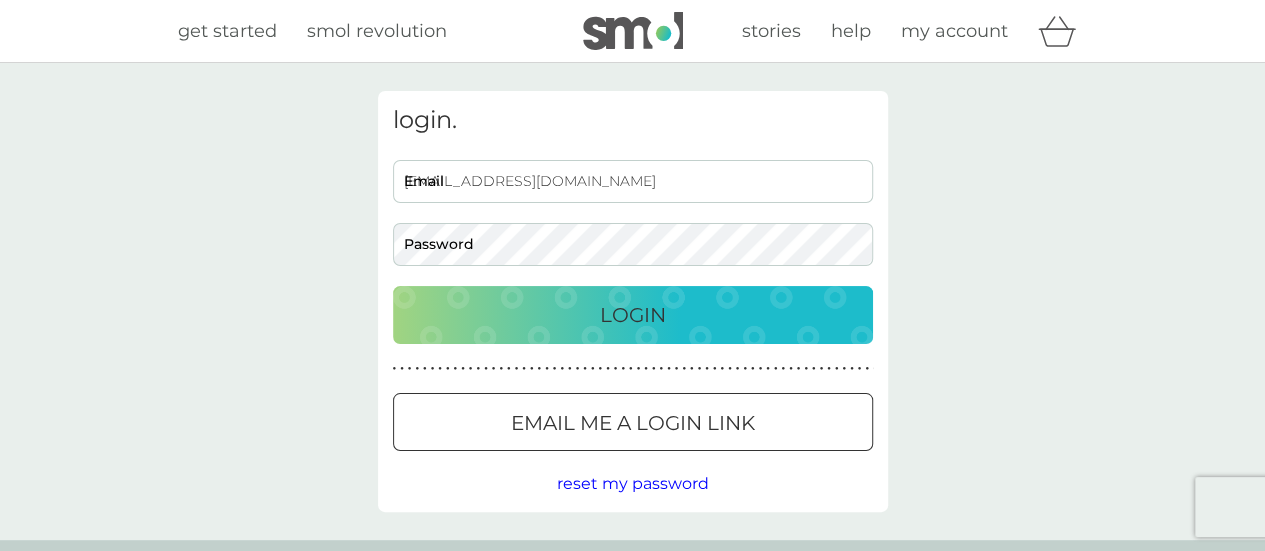 click on "Login" at bounding box center [633, 315] 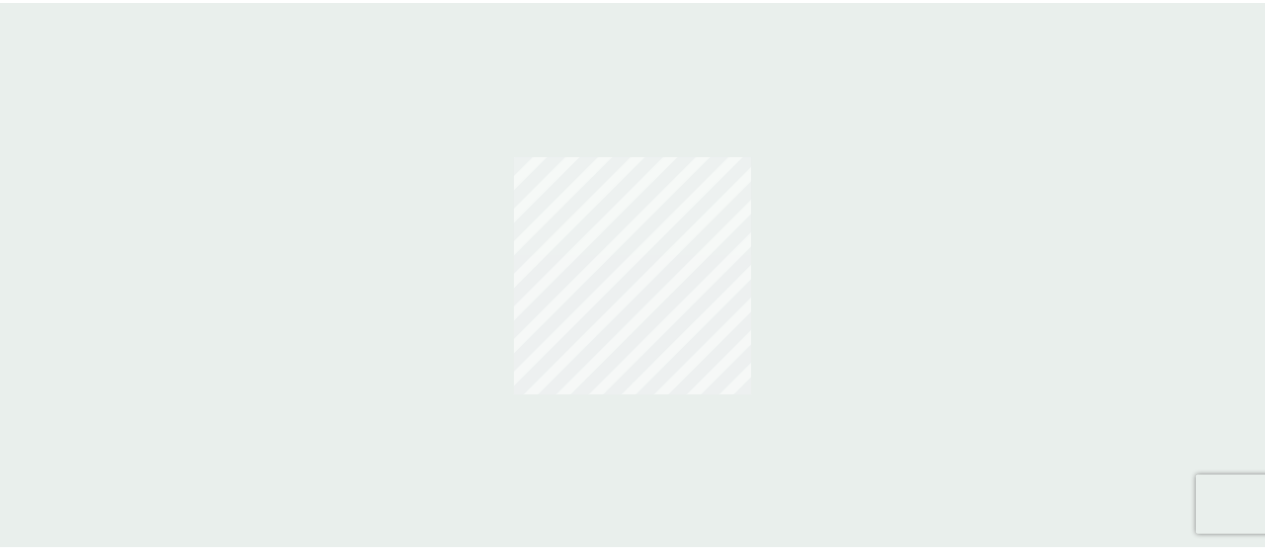 scroll, scrollTop: 0, scrollLeft: 0, axis: both 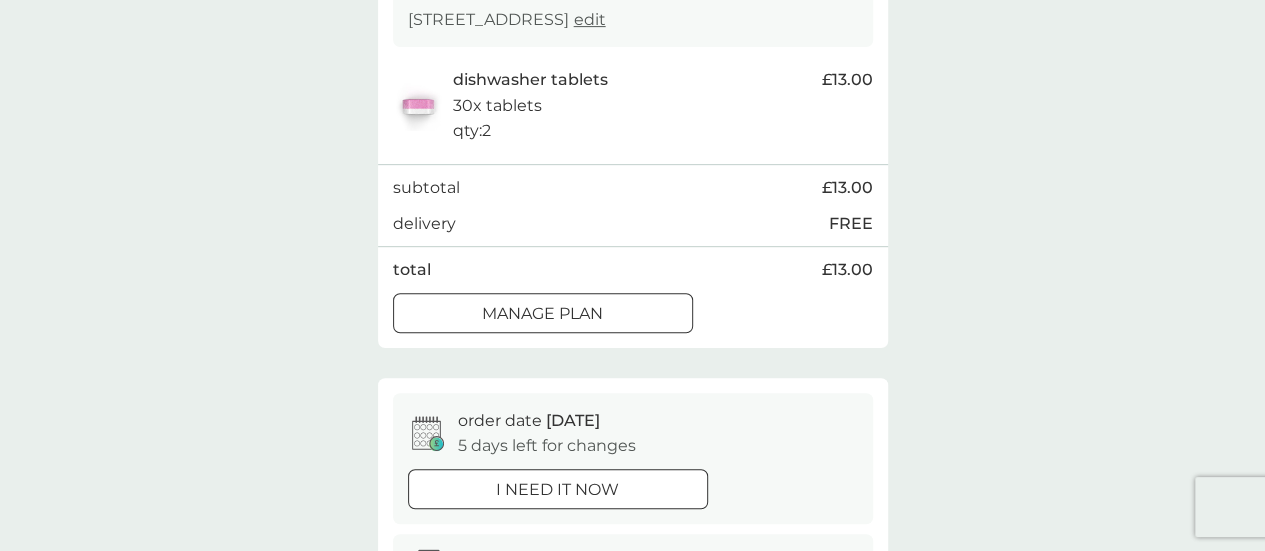 click on "Manage plan" at bounding box center [543, 314] 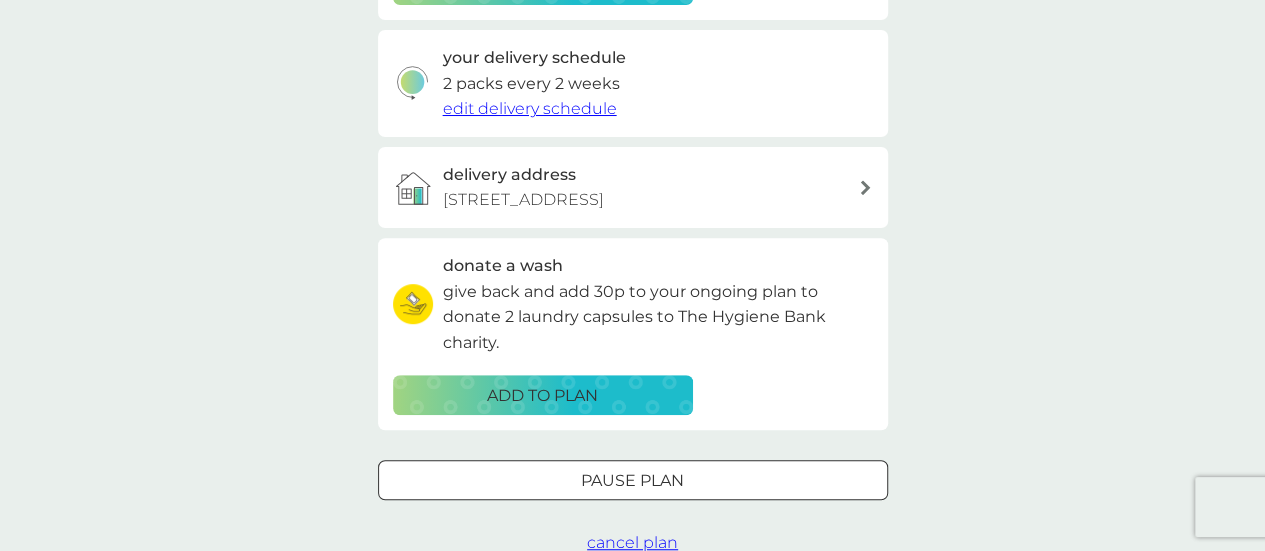 scroll, scrollTop: 500, scrollLeft: 0, axis: vertical 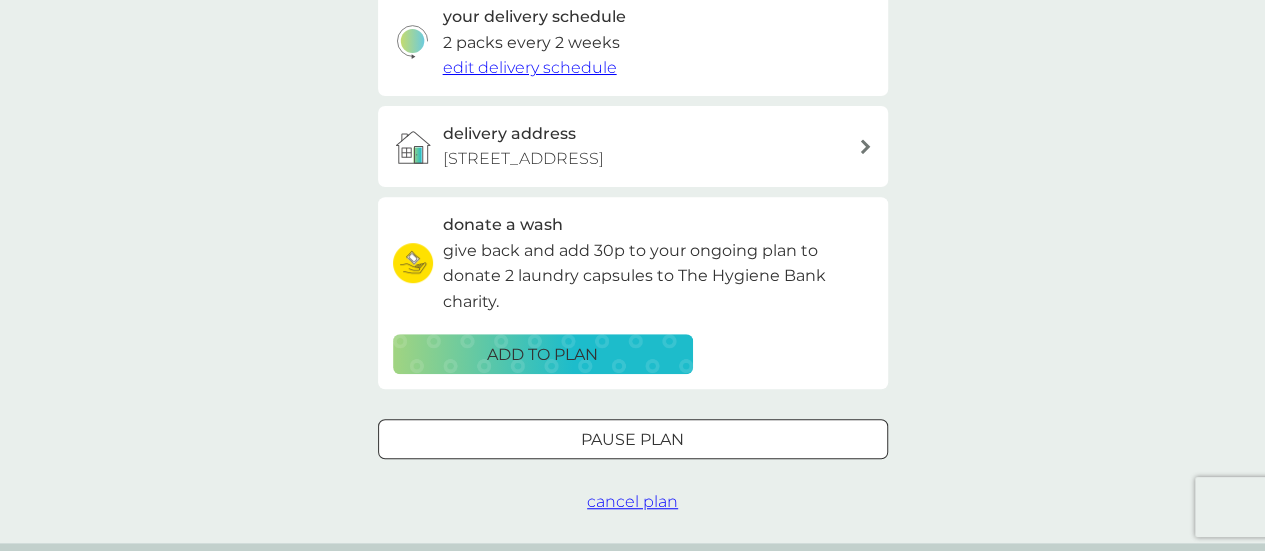 click on "Pause plan" at bounding box center (633, 439) 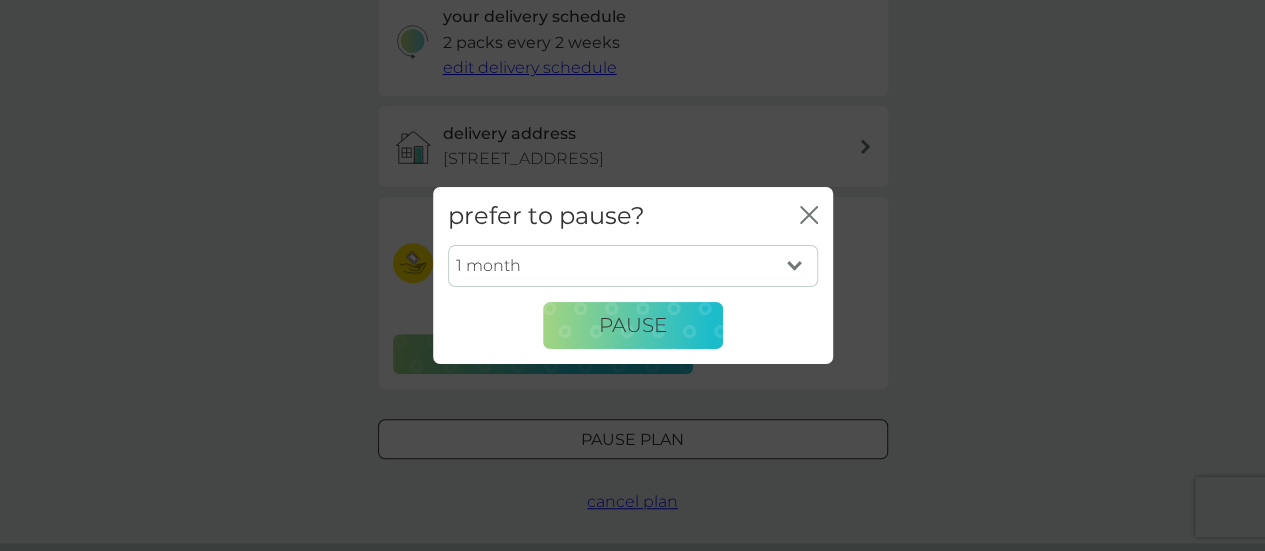 click on "1 month 2 months 3 months 4 months 5 months 6 months" at bounding box center (633, 266) 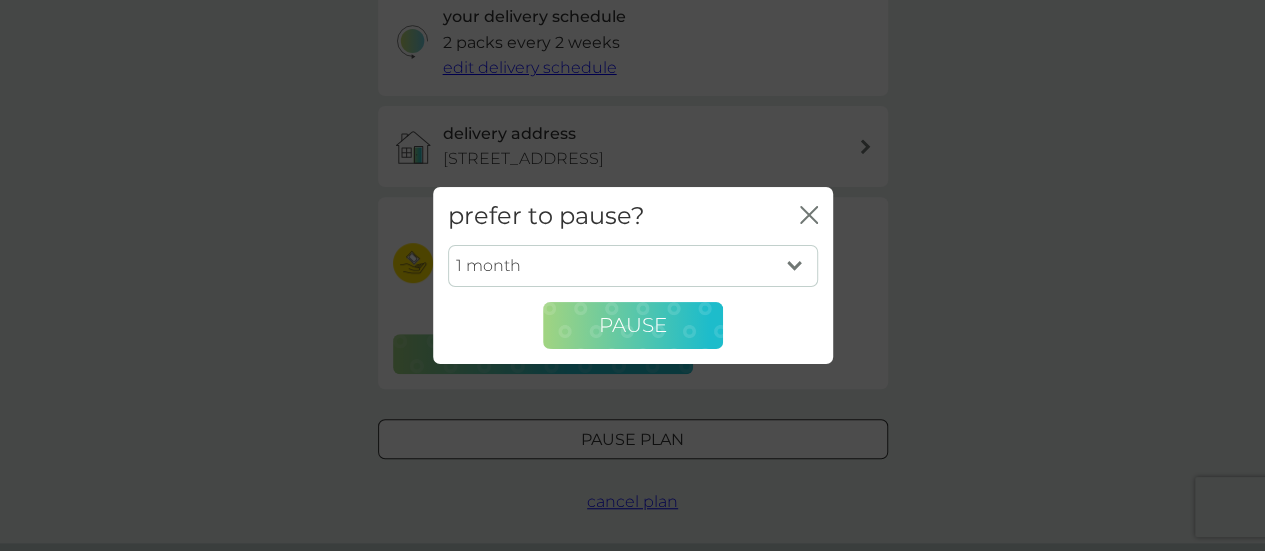 click on "Pause" at bounding box center (633, 325) 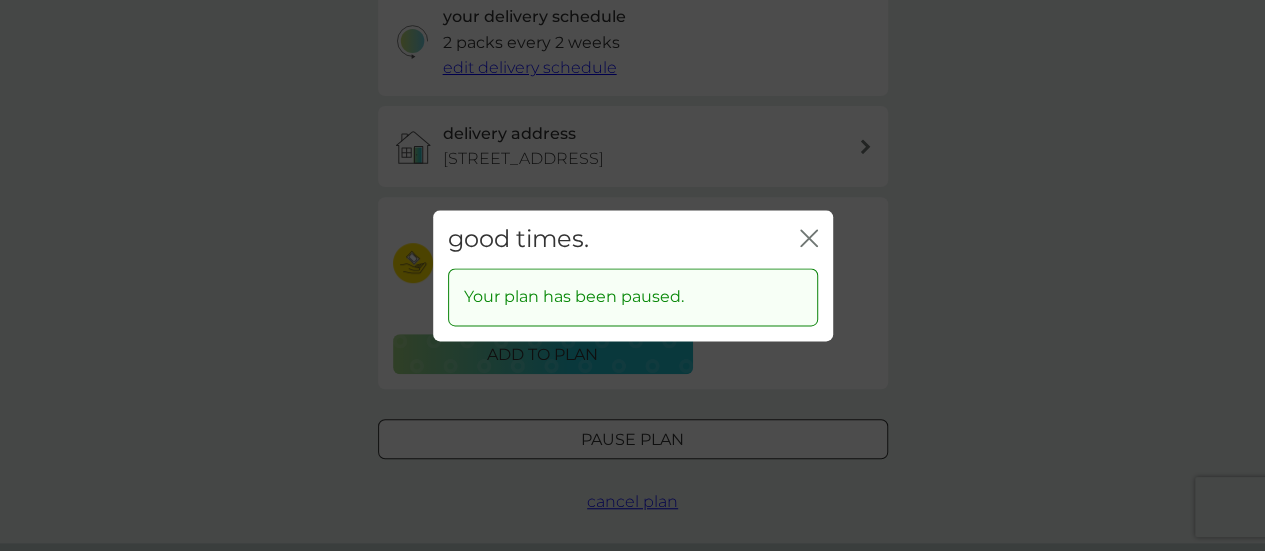 click on "close" 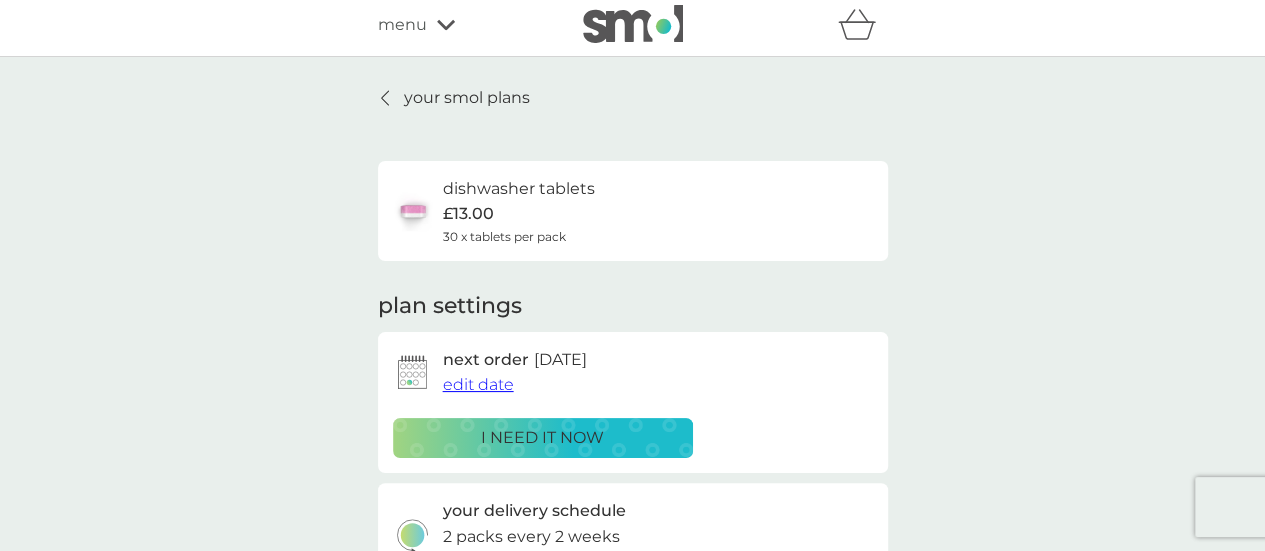 scroll, scrollTop: 0, scrollLeft: 0, axis: both 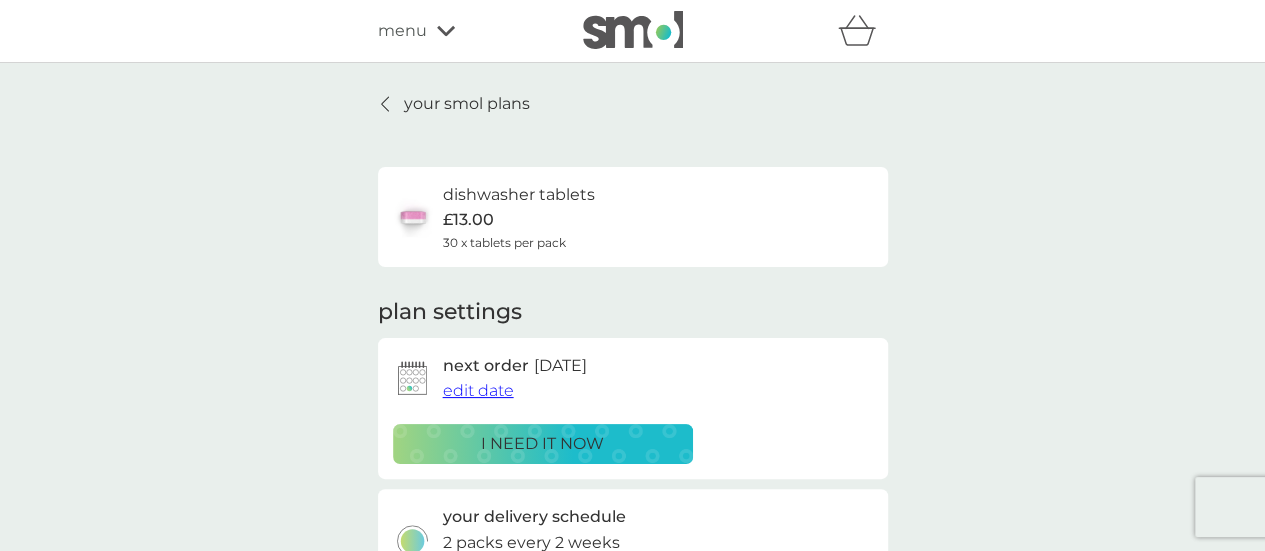 click on "your smol plans" at bounding box center [467, 104] 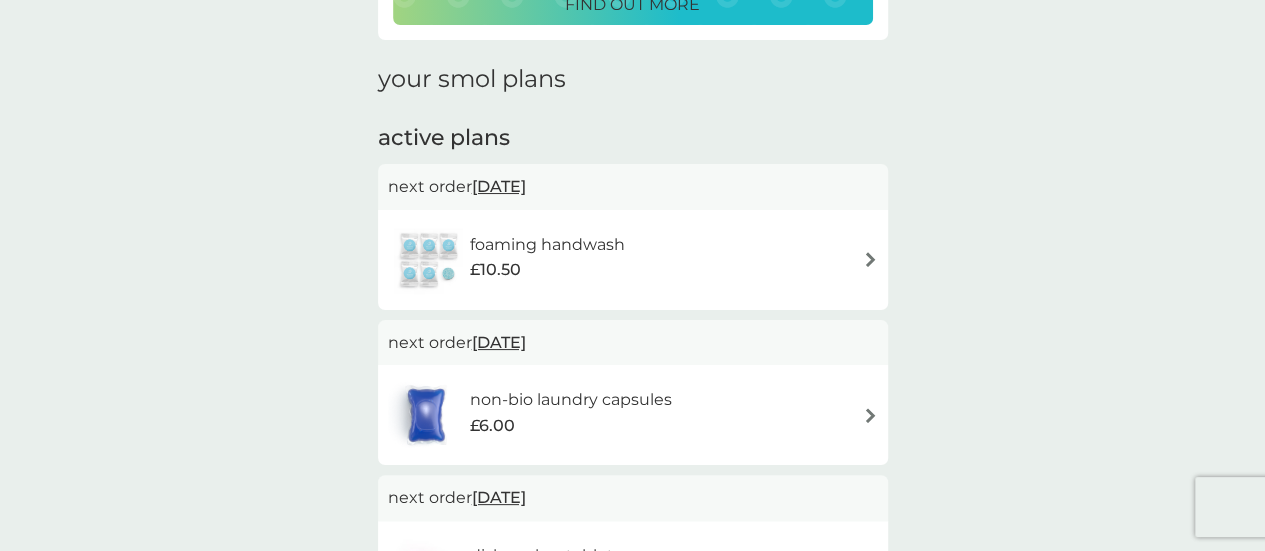 scroll, scrollTop: 300, scrollLeft: 0, axis: vertical 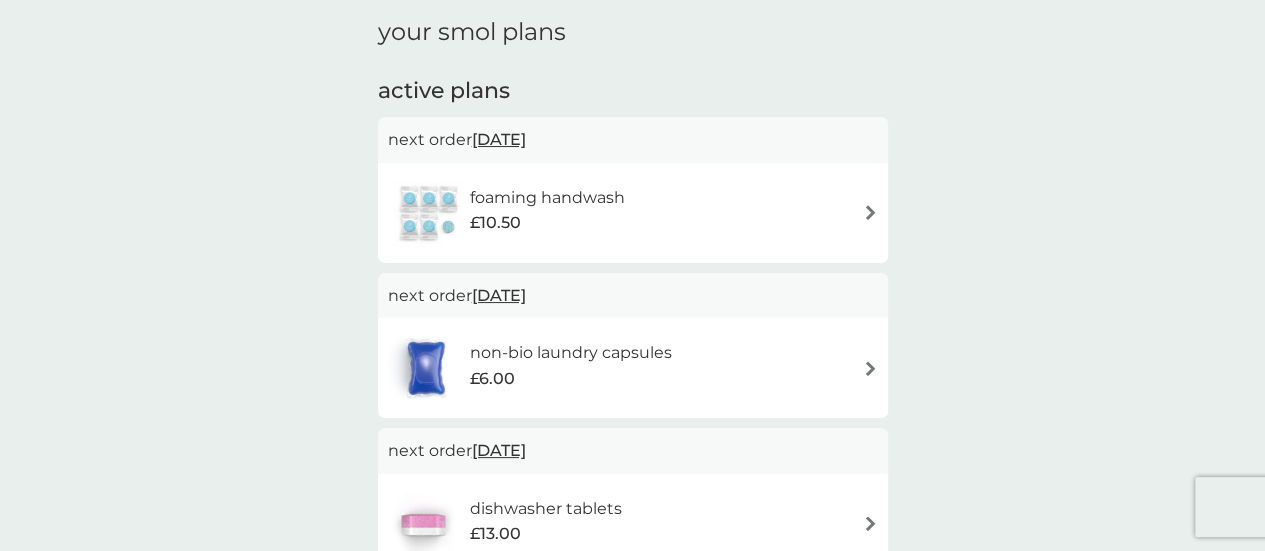 click on "foaming handwash £10.50" at bounding box center [633, 213] 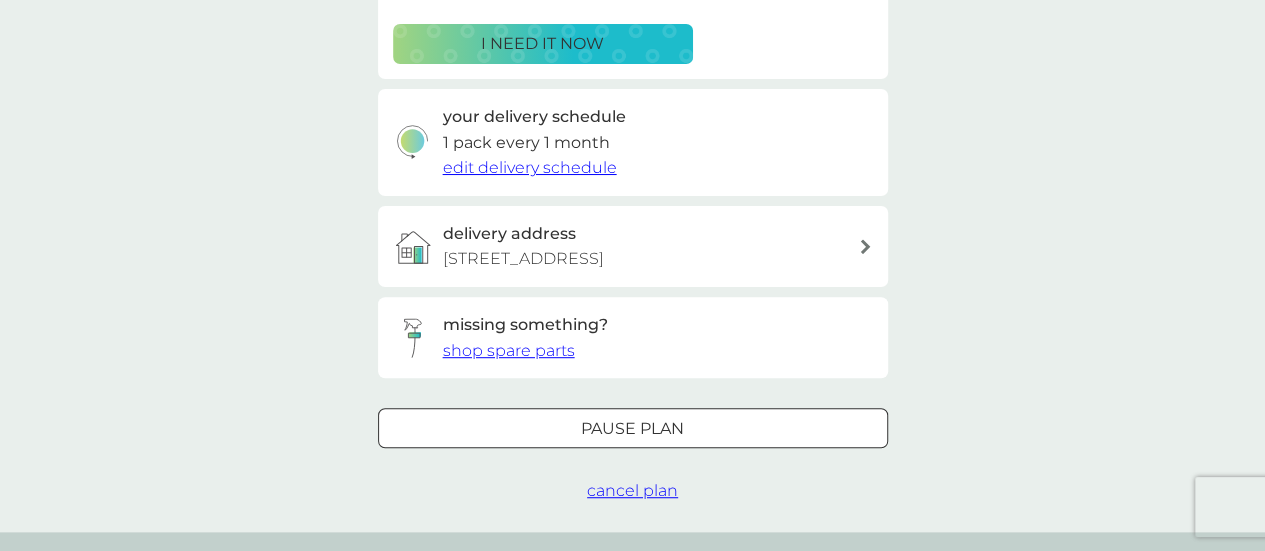 scroll, scrollTop: 500, scrollLeft: 0, axis: vertical 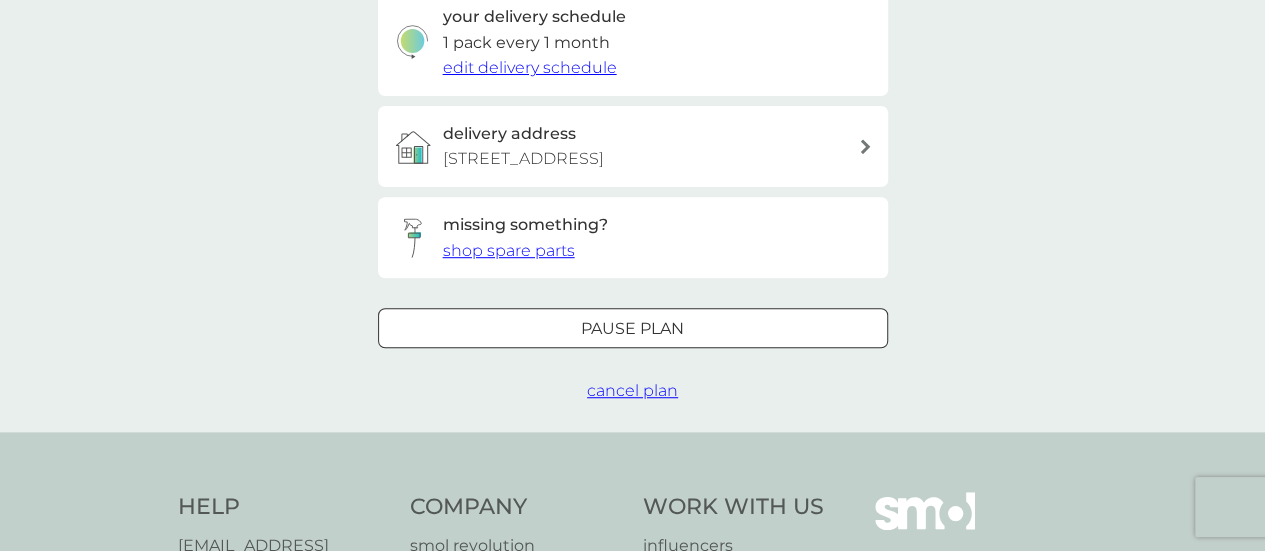 click on "Pause plan" at bounding box center [632, 329] 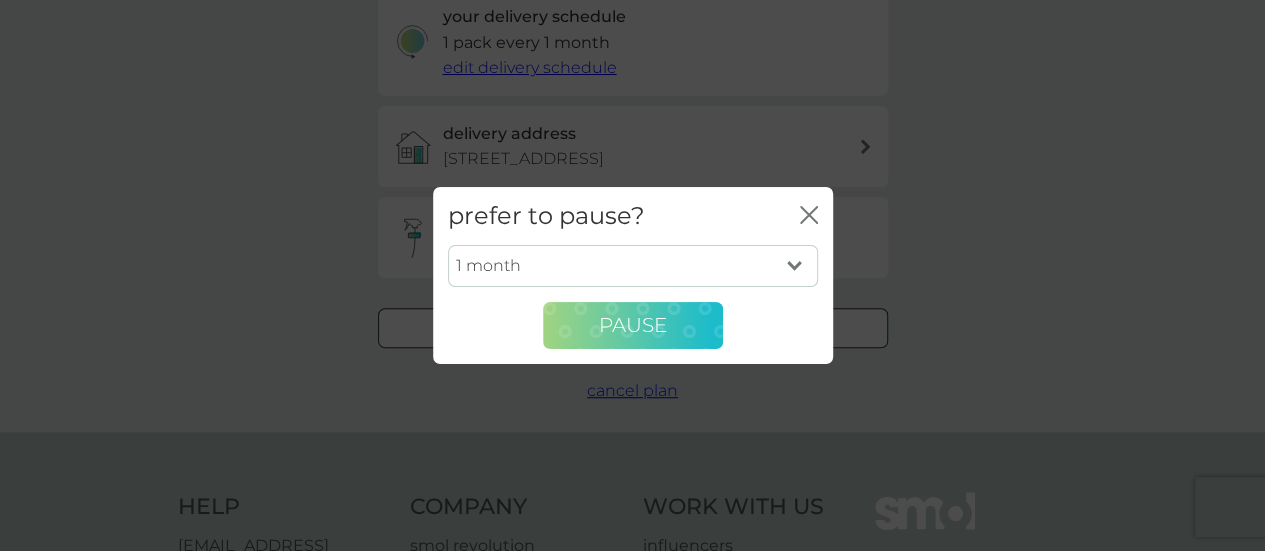 click on "Pause" at bounding box center (633, 326) 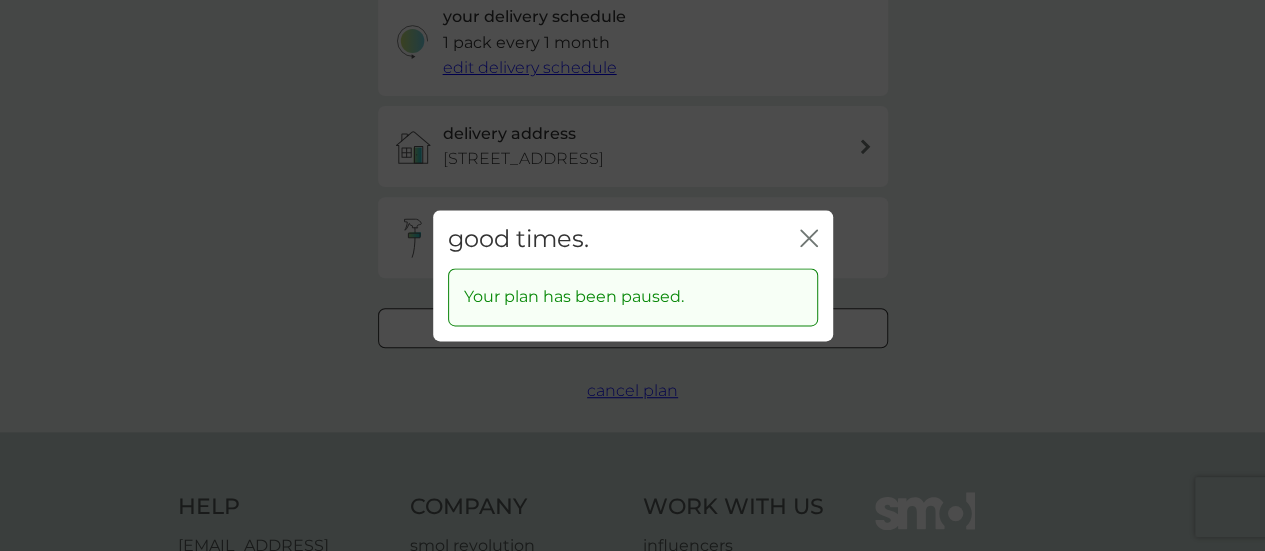 click on "close" 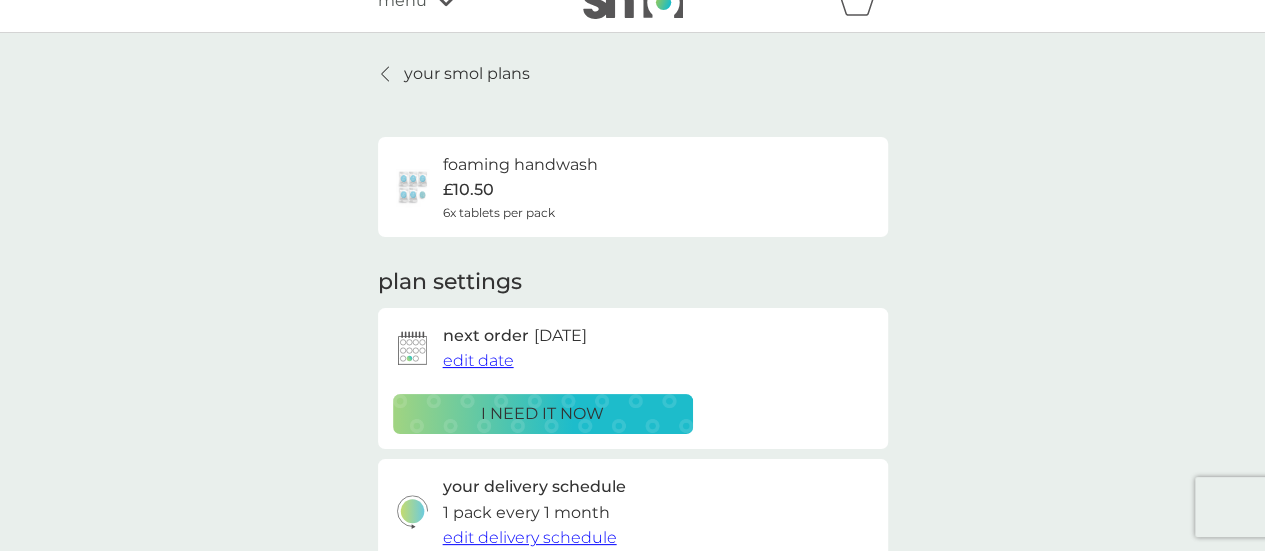 scroll, scrollTop: 0, scrollLeft: 0, axis: both 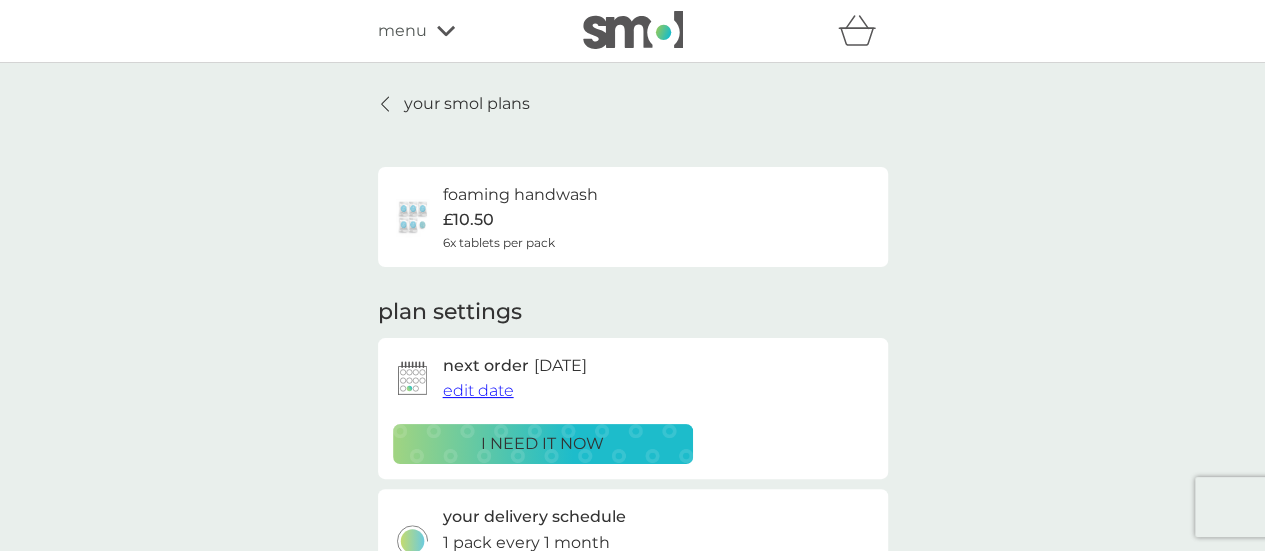 click on "your smol plans" at bounding box center [467, 104] 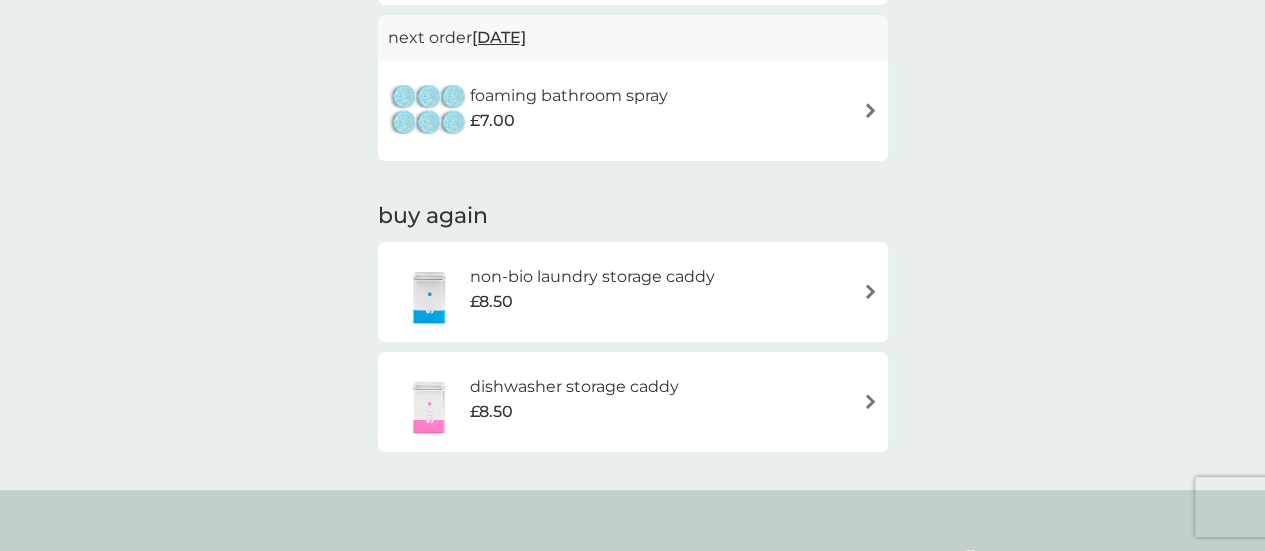 scroll, scrollTop: 1500, scrollLeft: 0, axis: vertical 